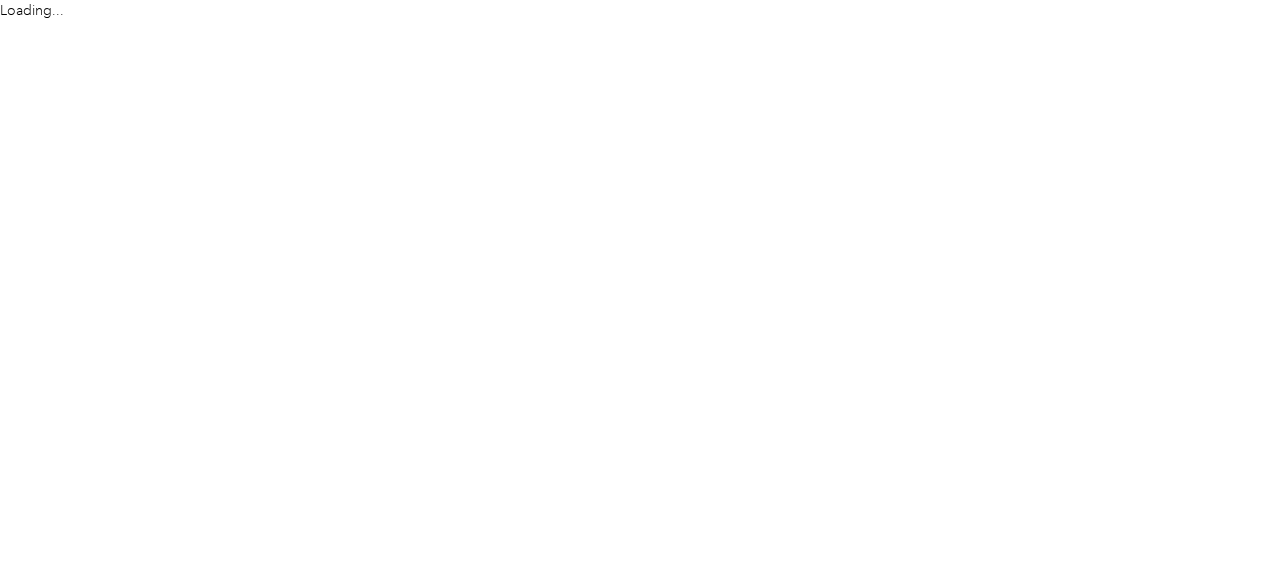 scroll, scrollTop: 0, scrollLeft: 0, axis: both 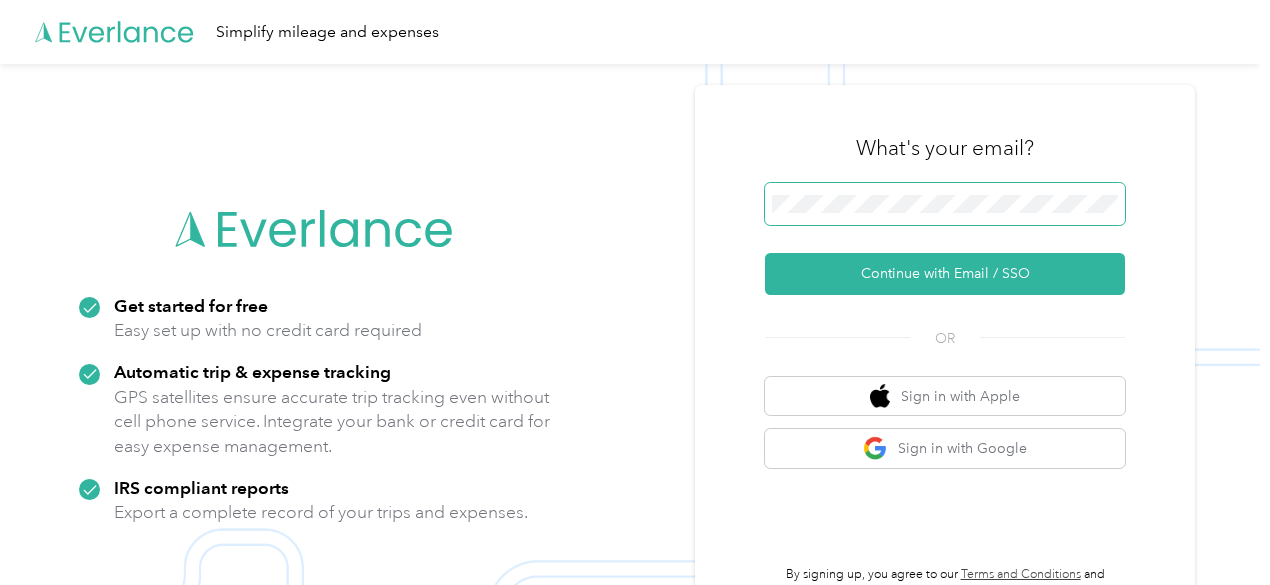 click at bounding box center [945, 204] 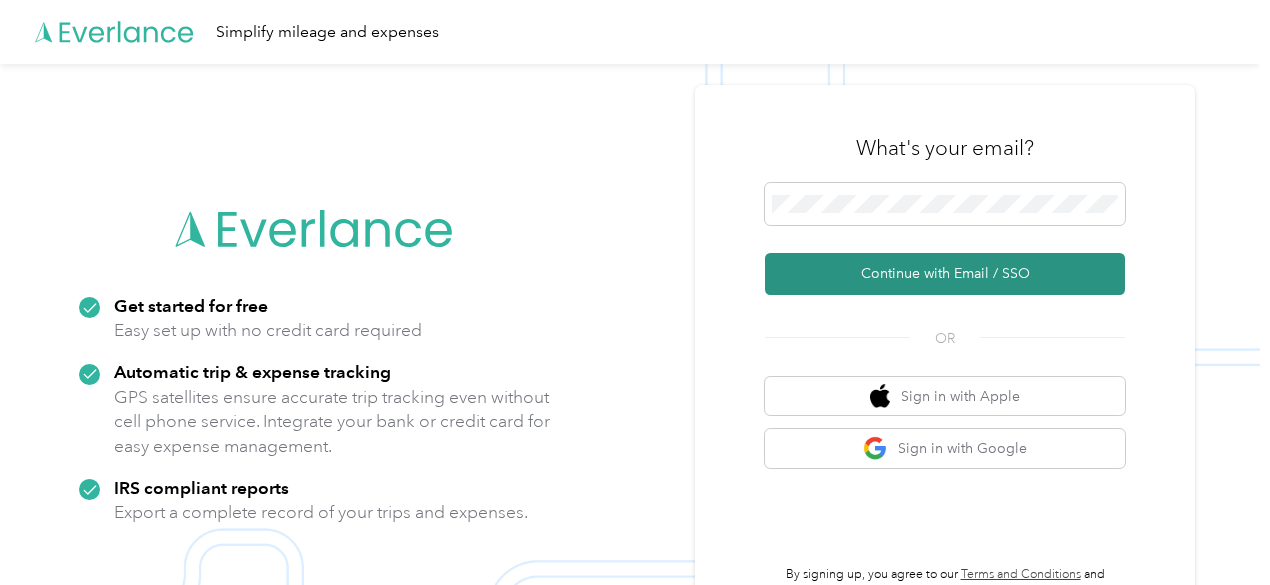 click on "Continue with Email / SSO" at bounding box center (945, 274) 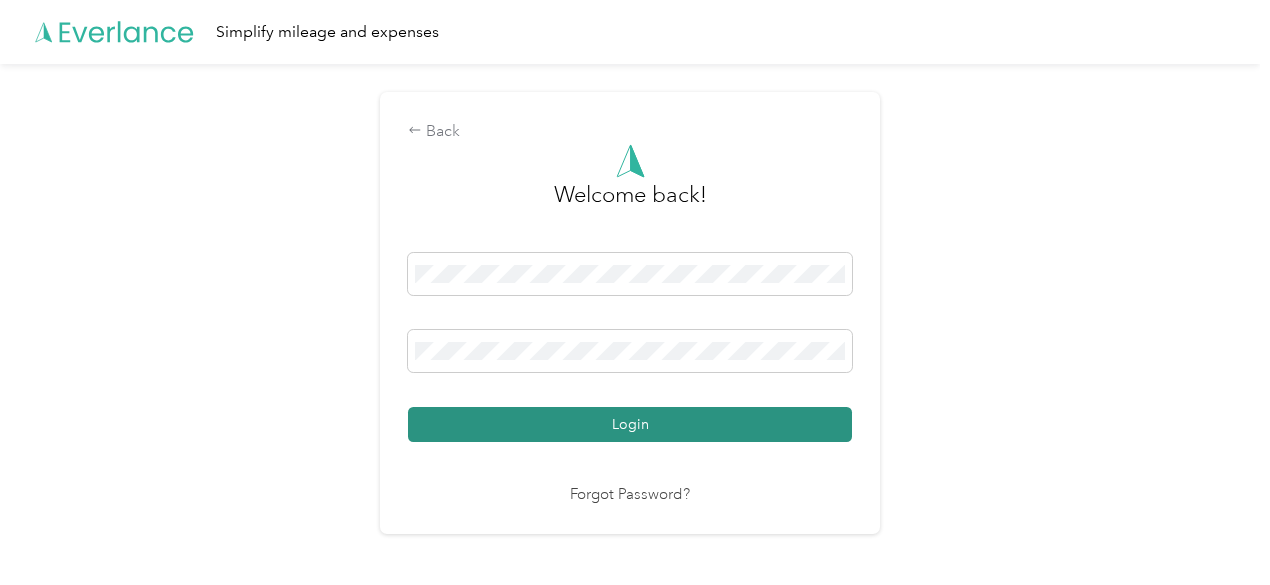 click on "Login" at bounding box center (630, 424) 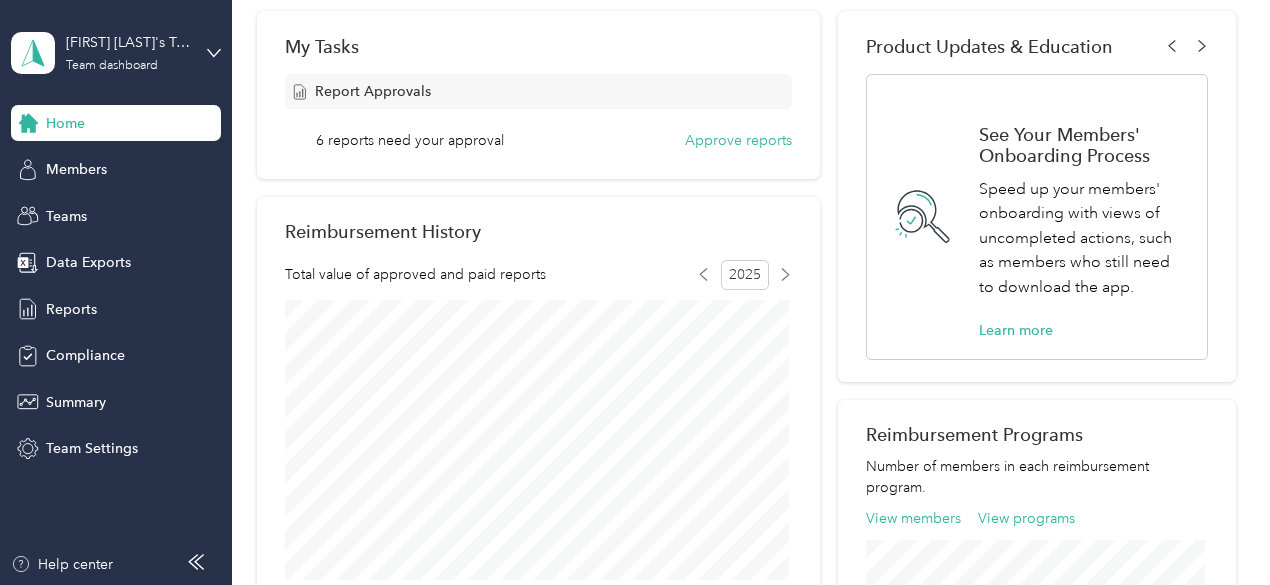 scroll, scrollTop: 292, scrollLeft: 0, axis: vertical 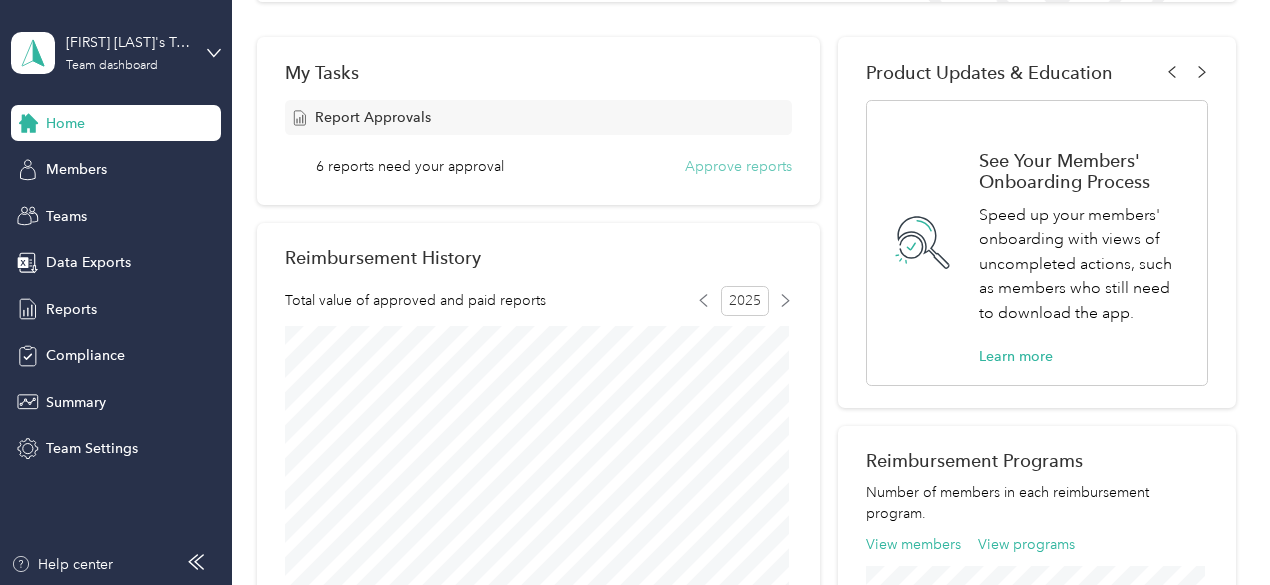 click on "Approve reports" at bounding box center [738, 166] 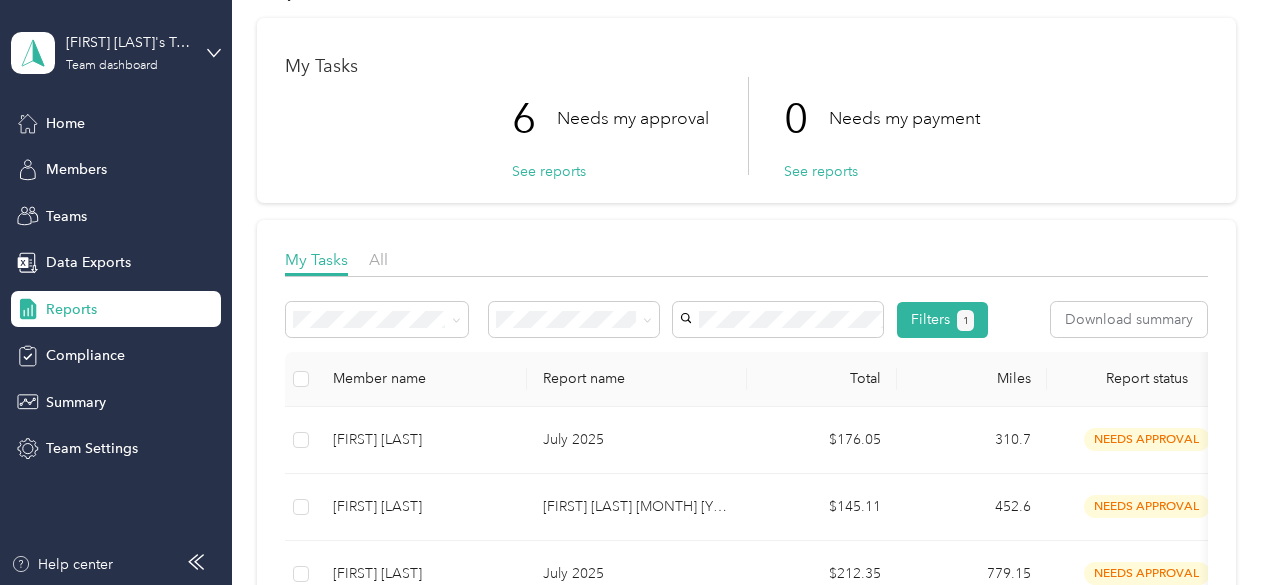 scroll, scrollTop: 69, scrollLeft: 0, axis: vertical 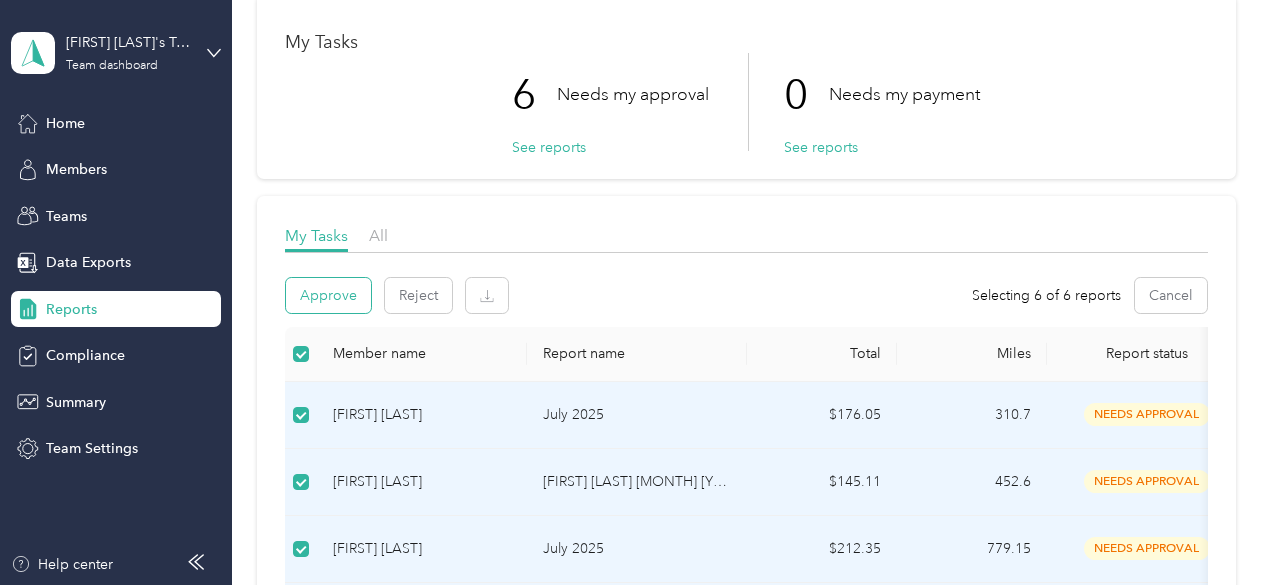 click on "Approve" at bounding box center [328, 295] 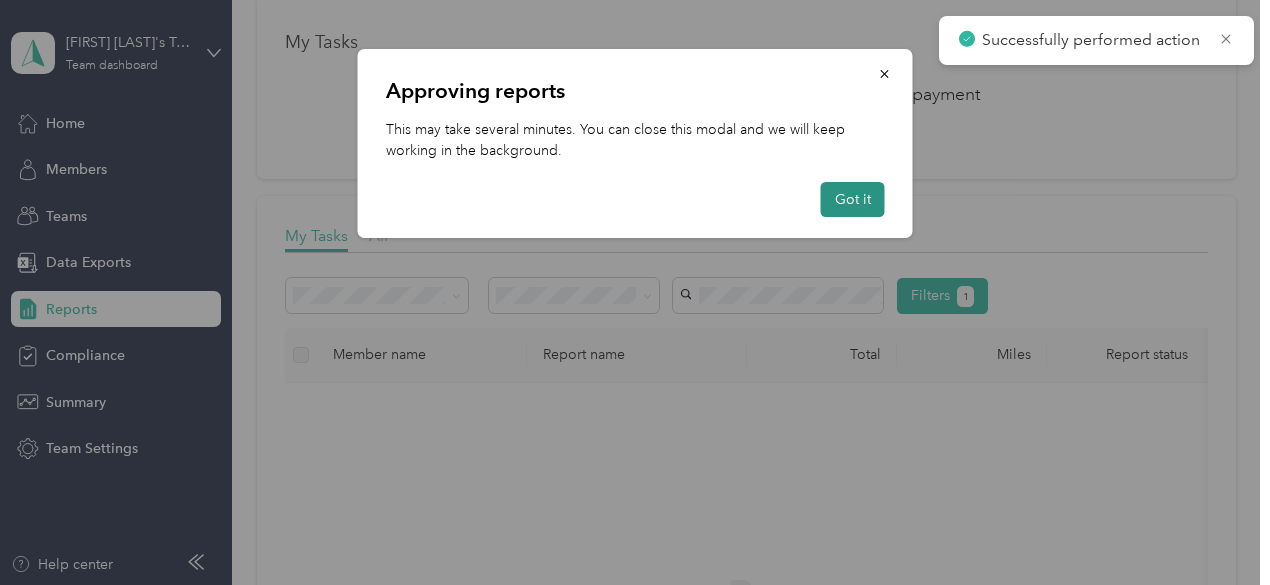 click on "Got it" at bounding box center [853, 199] 